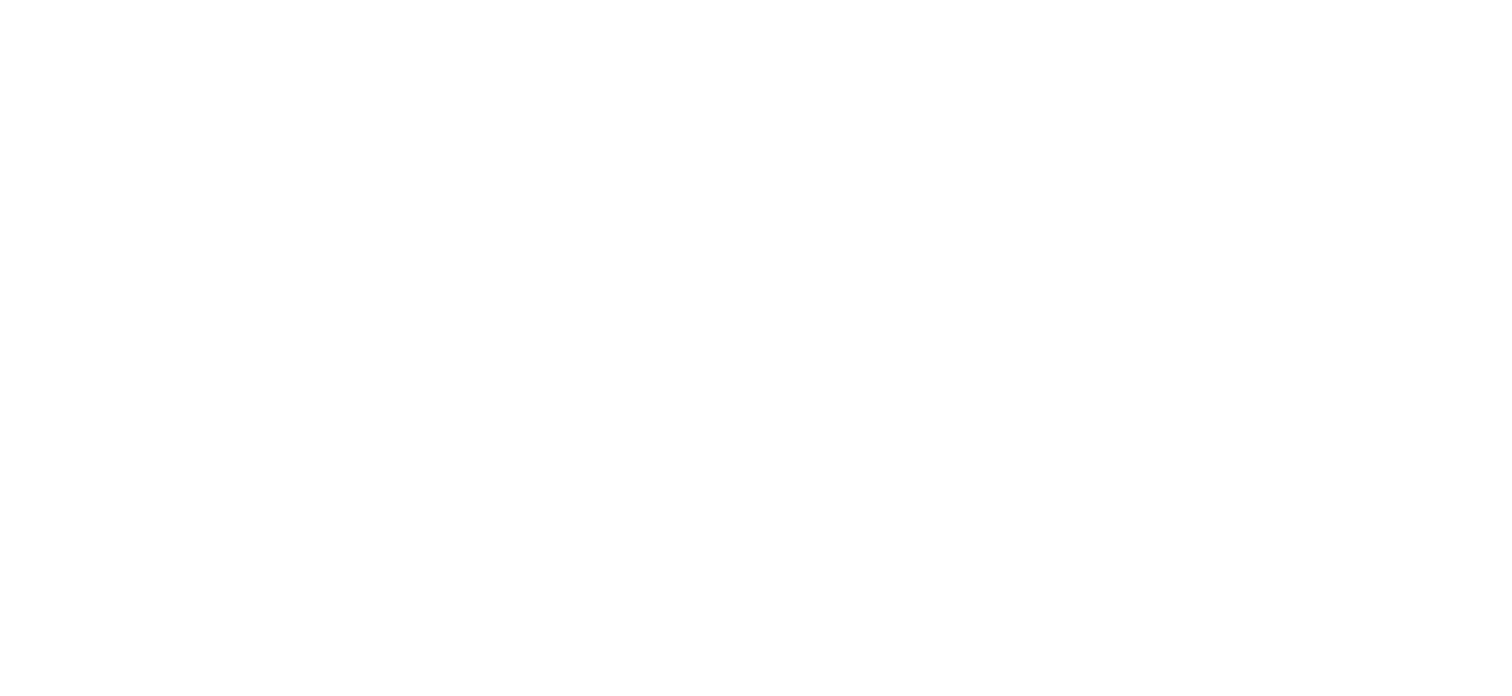 scroll, scrollTop: 0, scrollLeft: 0, axis: both 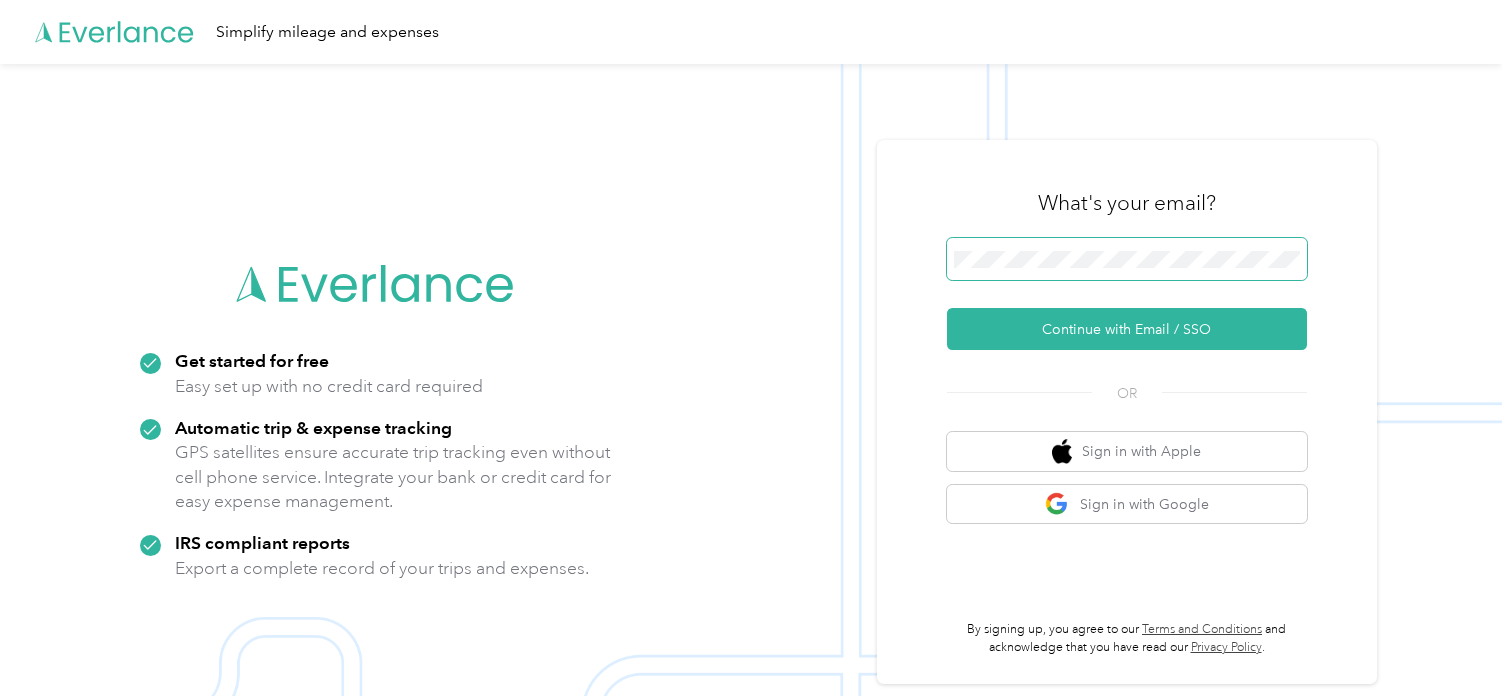click at bounding box center (1127, 259) 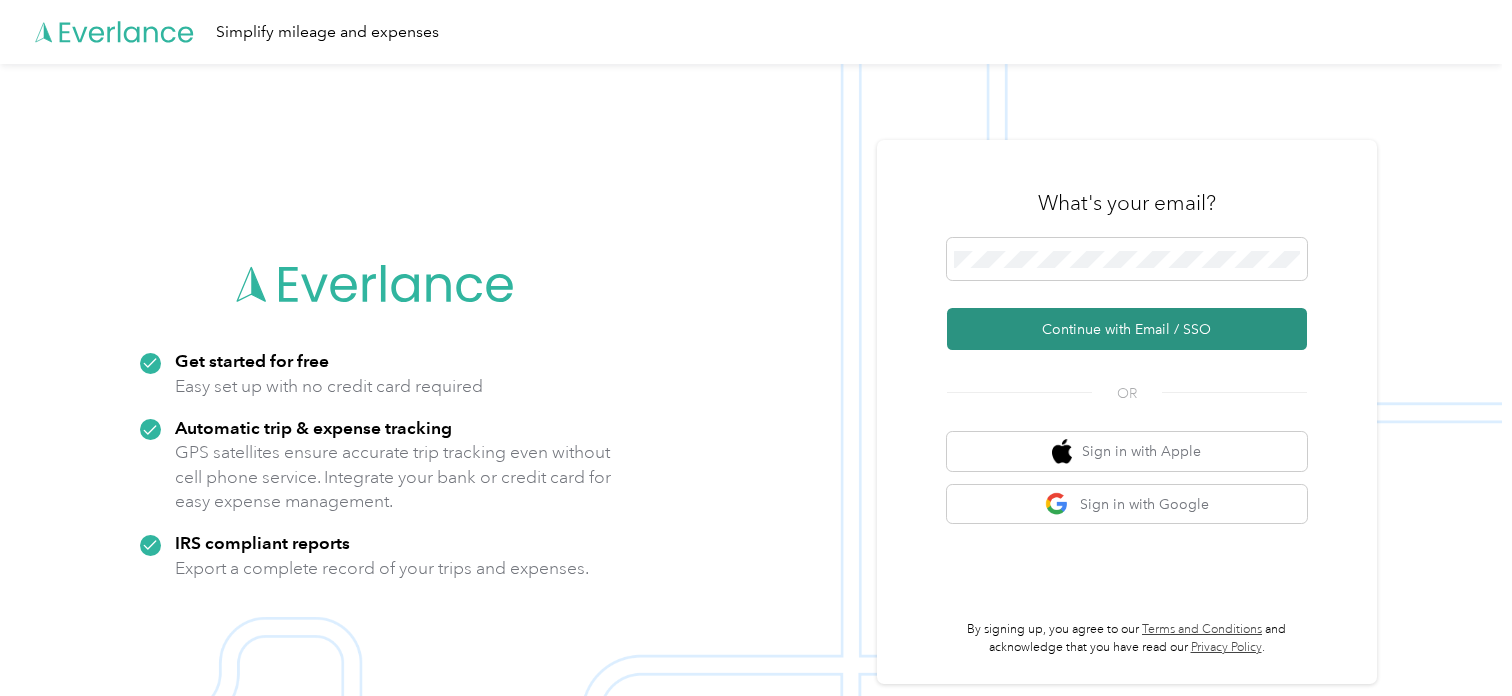 click on "Continue with Email / SSO" at bounding box center (1127, 329) 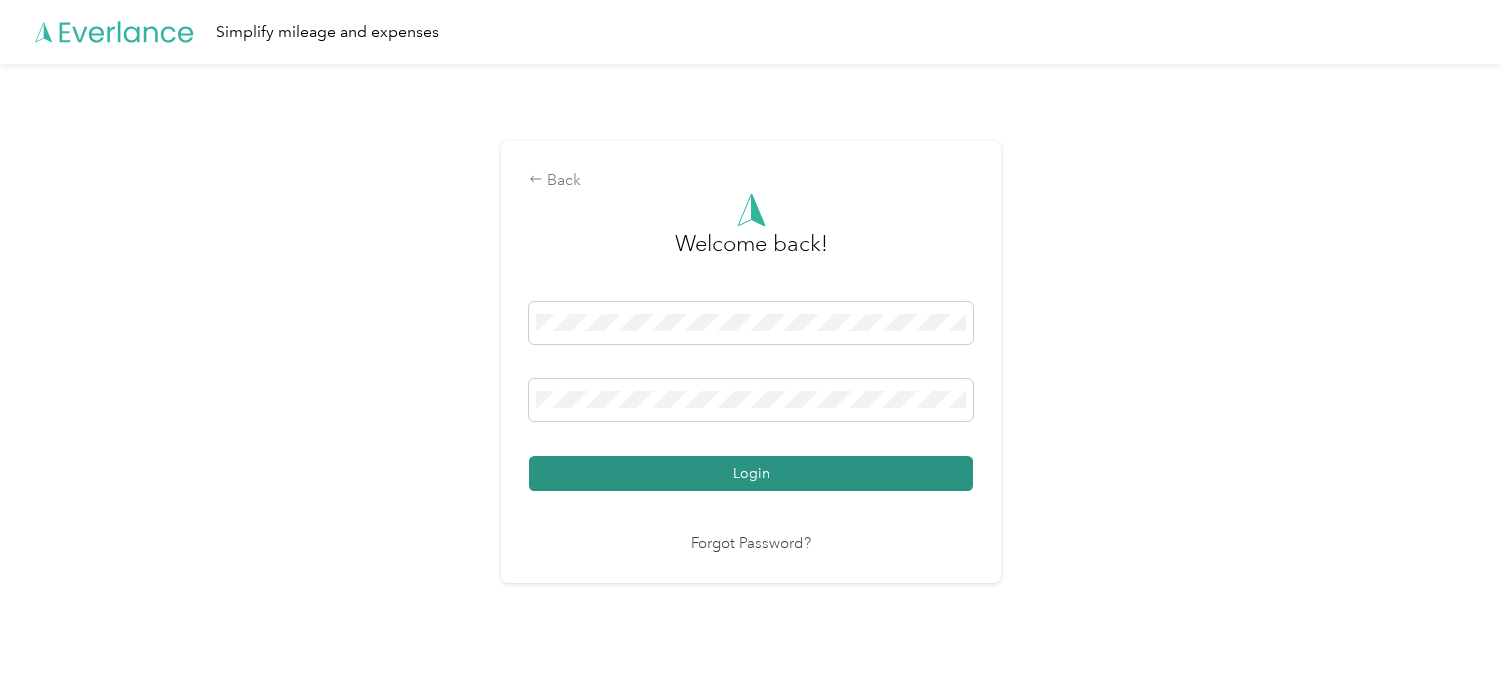 click on "Login" at bounding box center (751, 473) 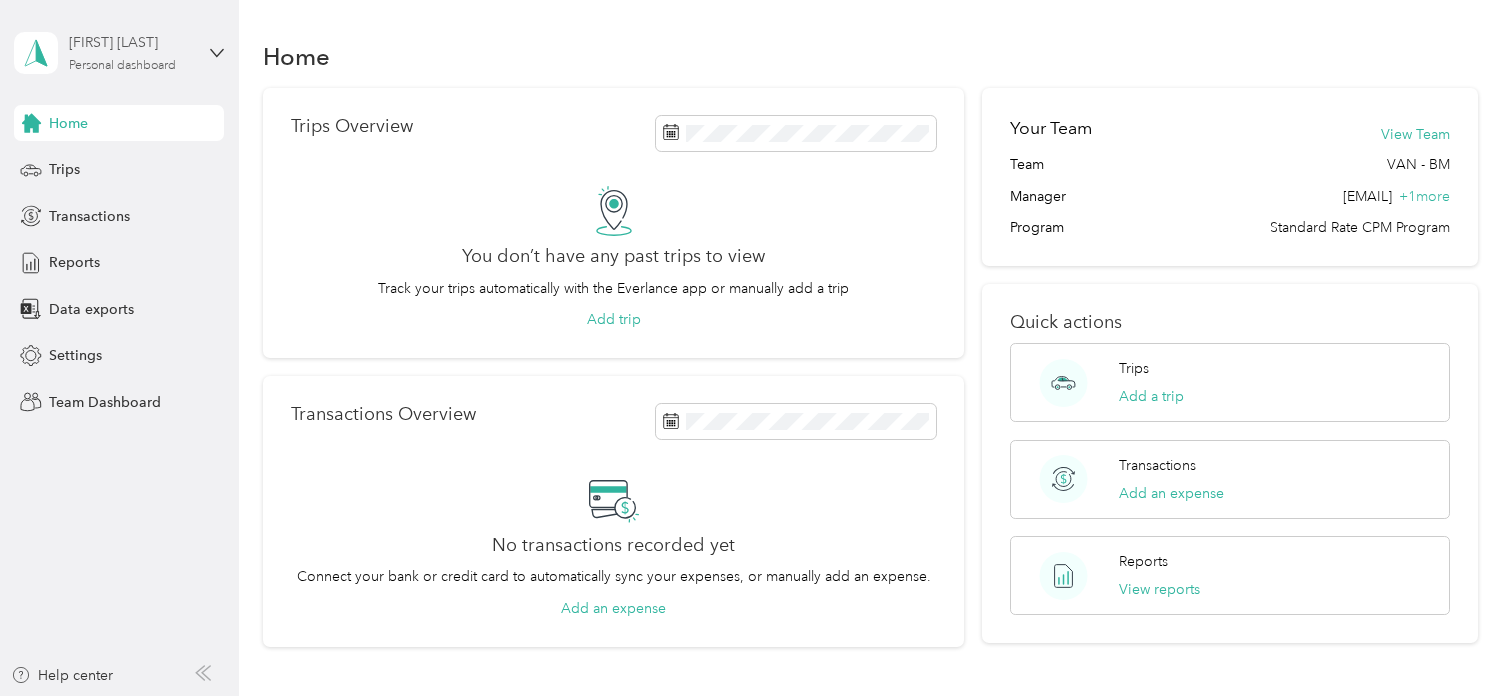 click on "Personal dashboard" at bounding box center [122, 66] 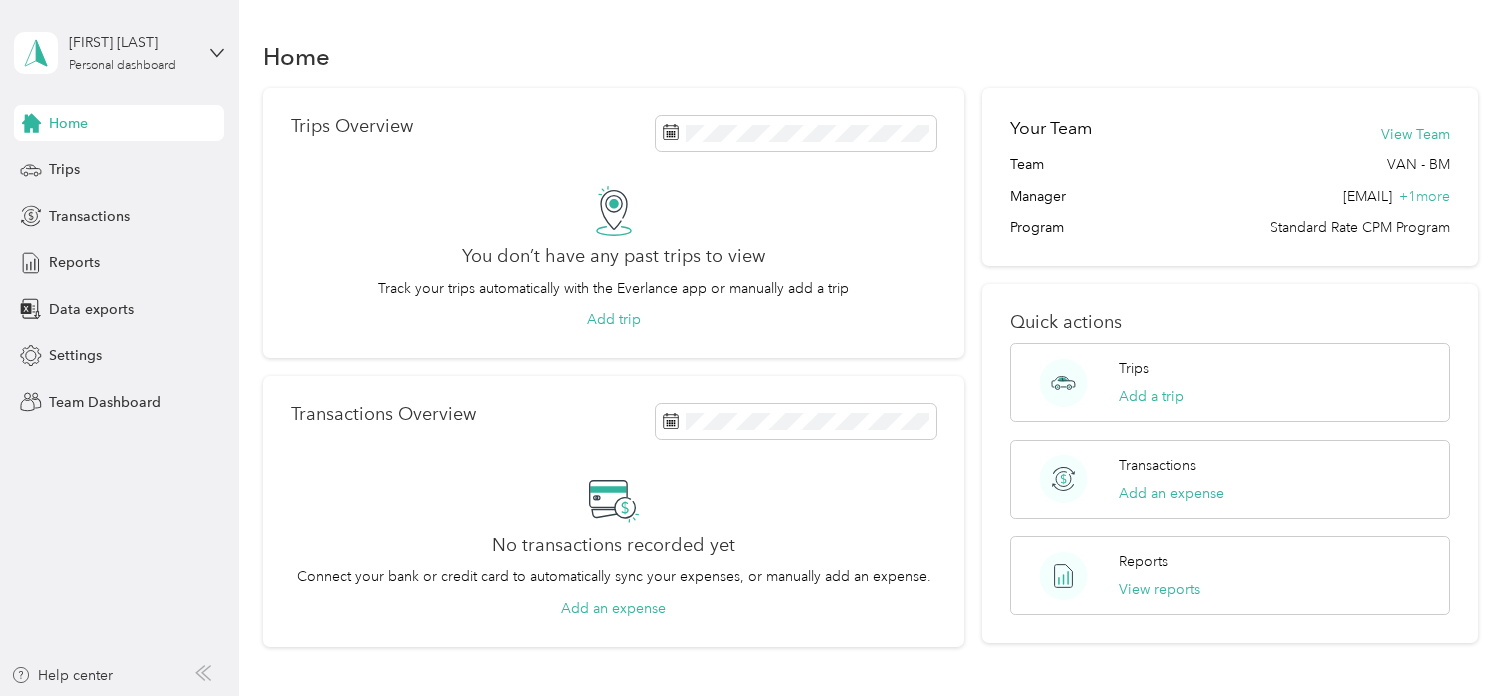 click on "Team dashboard" at bounding box center (167, 164) 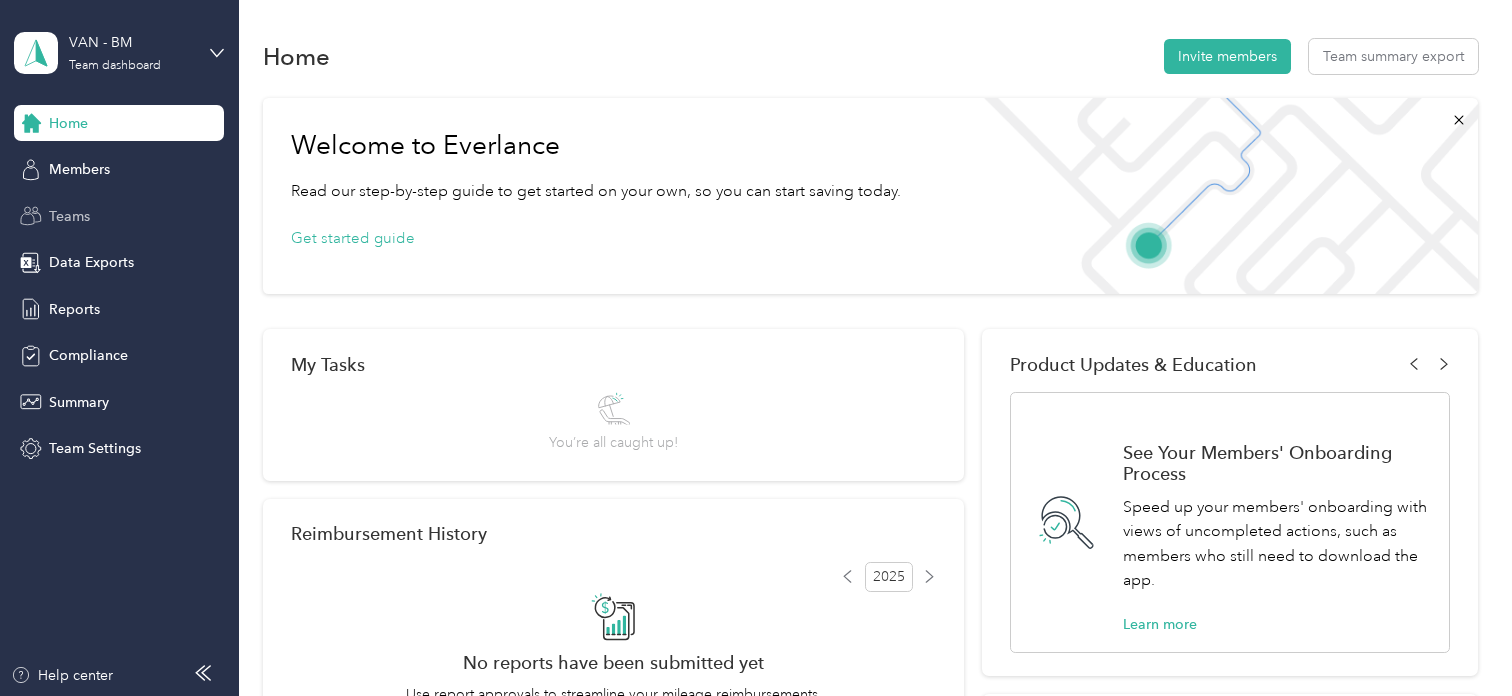 click on "Teams" at bounding box center [69, 216] 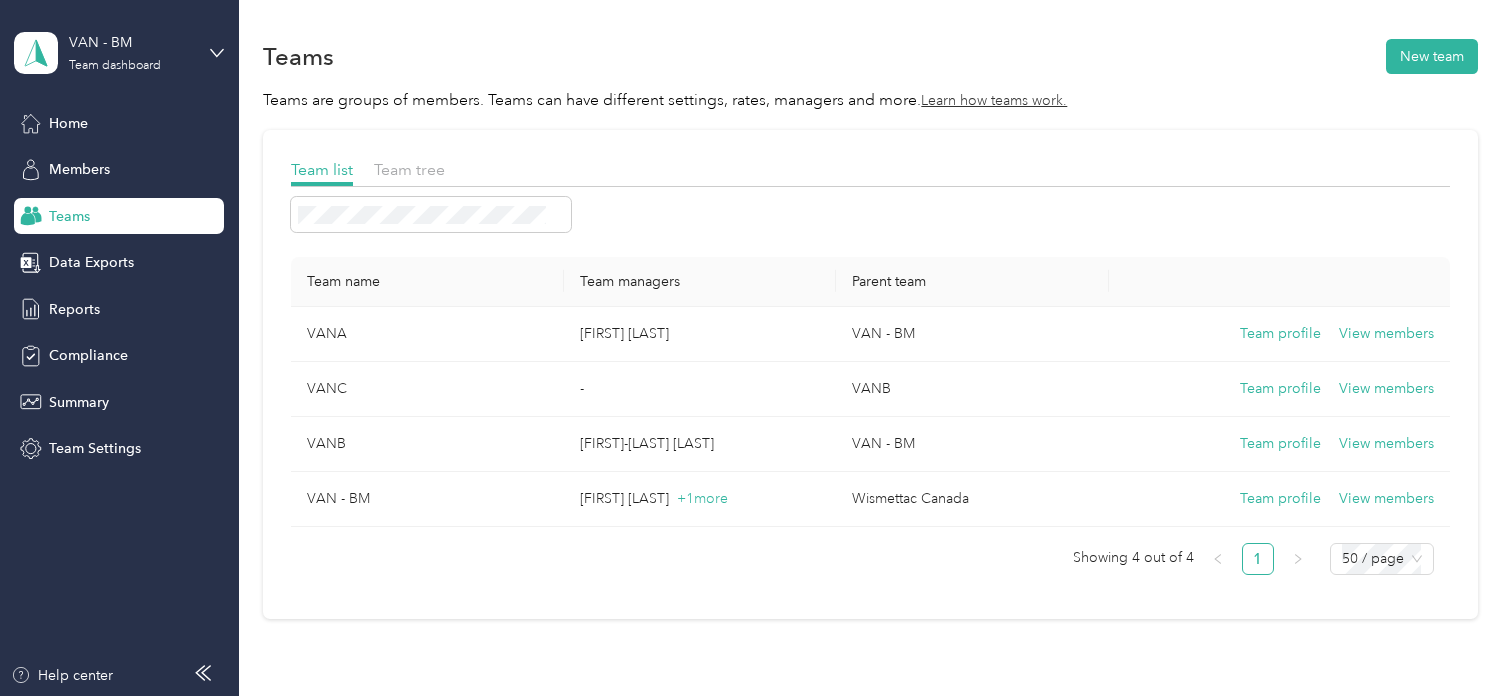 drag, startPoint x: 90, startPoint y: 305, endPoint x: 123, endPoint y: 282, distance: 40.22437 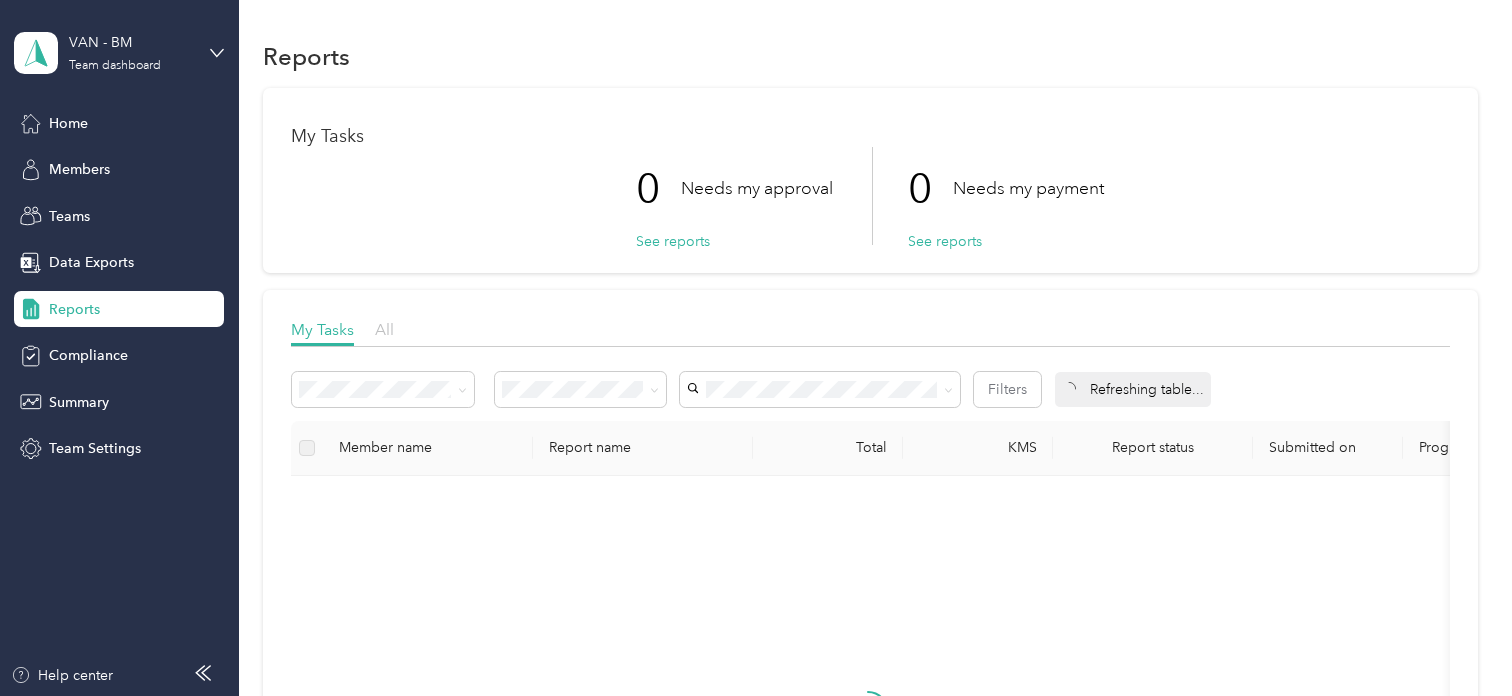 click on "All" at bounding box center [384, 329] 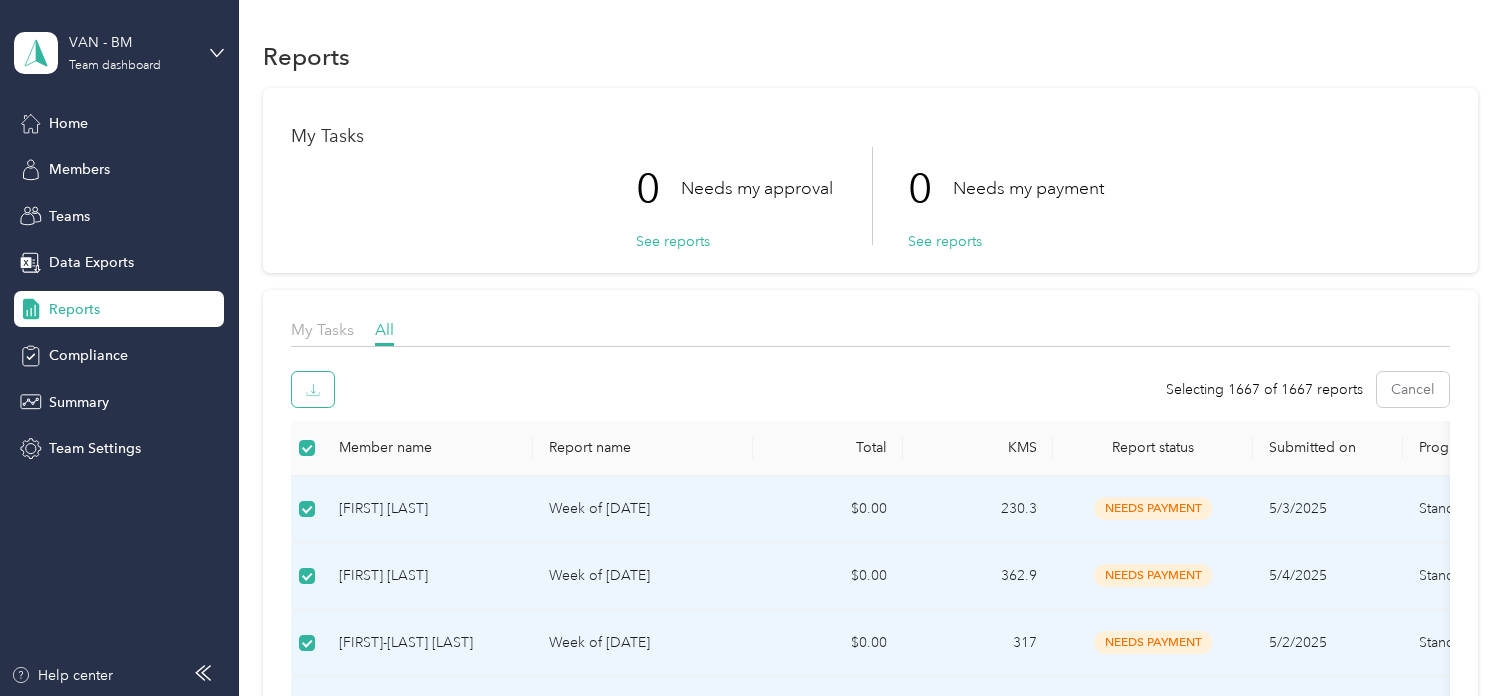 click at bounding box center [313, 389] 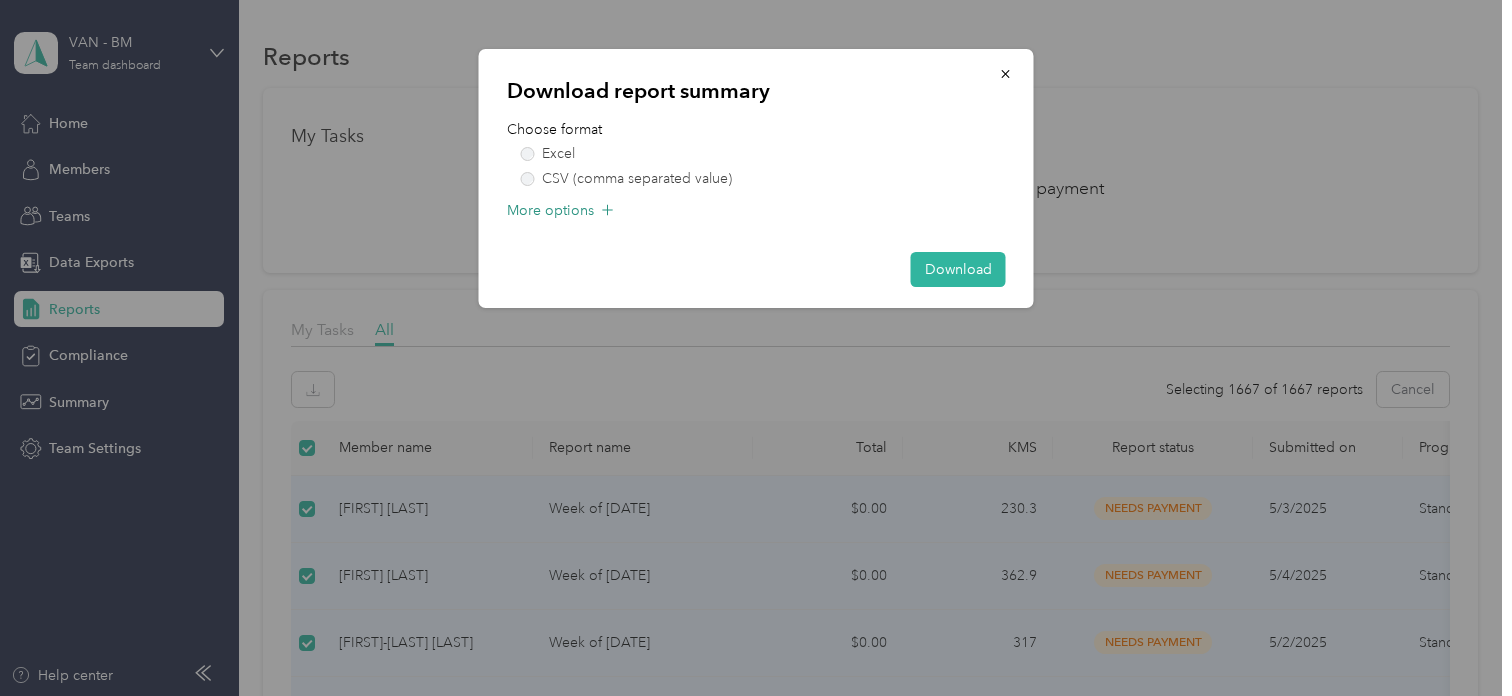 click on "More options" at bounding box center [756, 216] 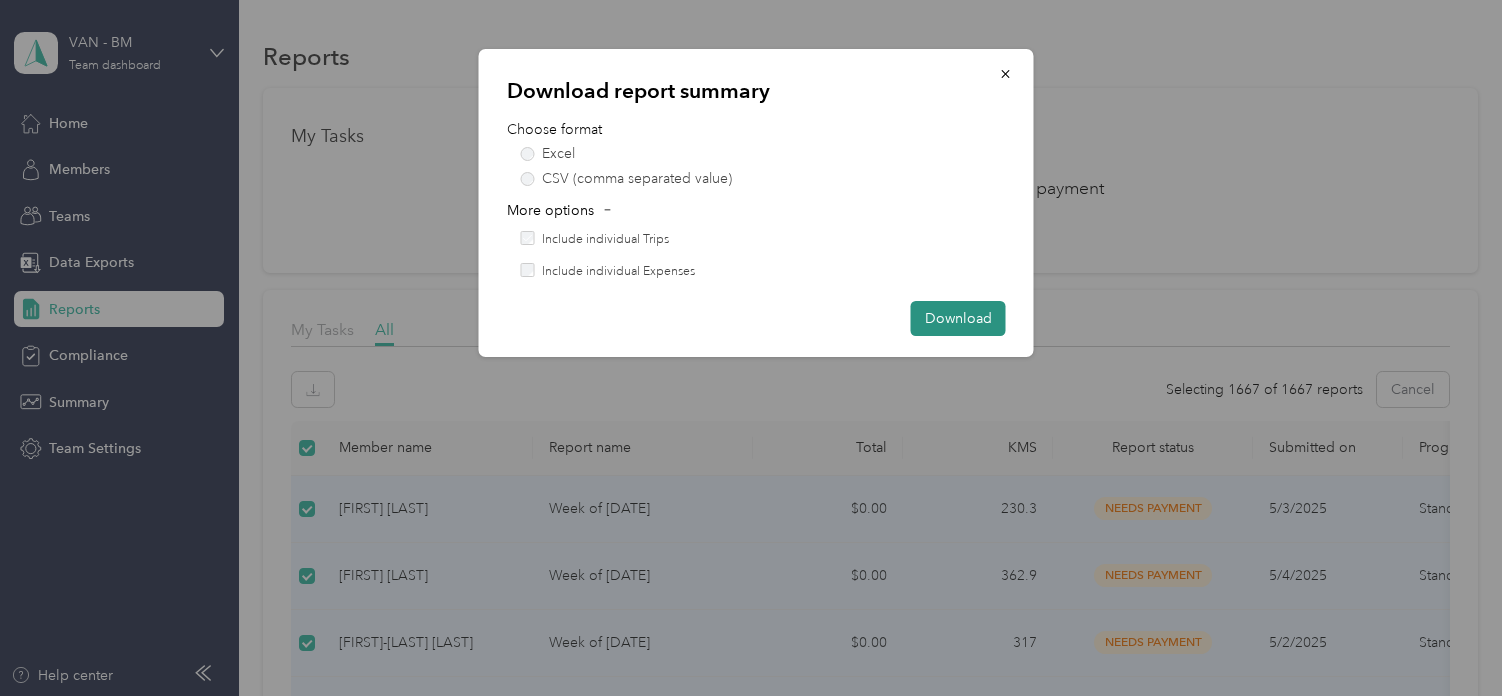 click on "Download" at bounding box center [958, 318] 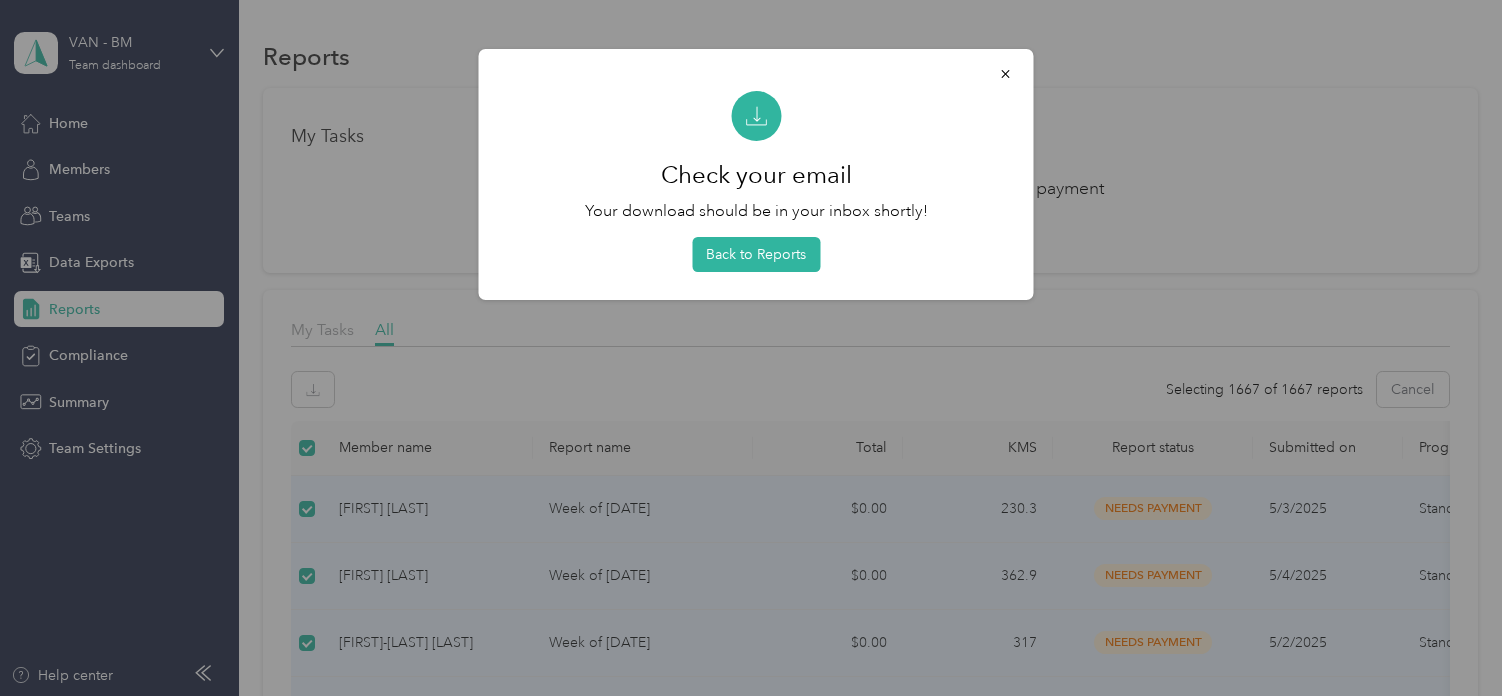 drag, startPoint x: 790, startPoint y: 259, endPoint x: 1117, endPoint y: 269, distance: 327.15286 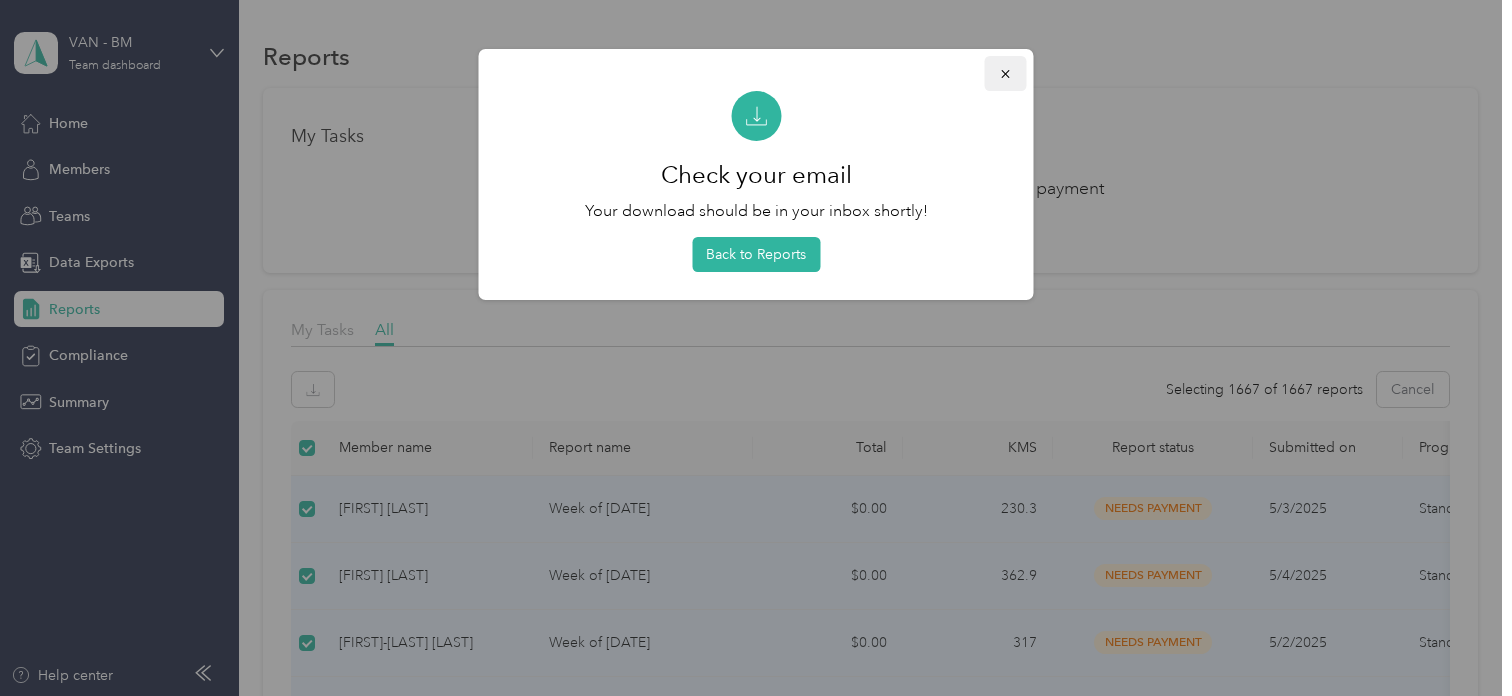 click 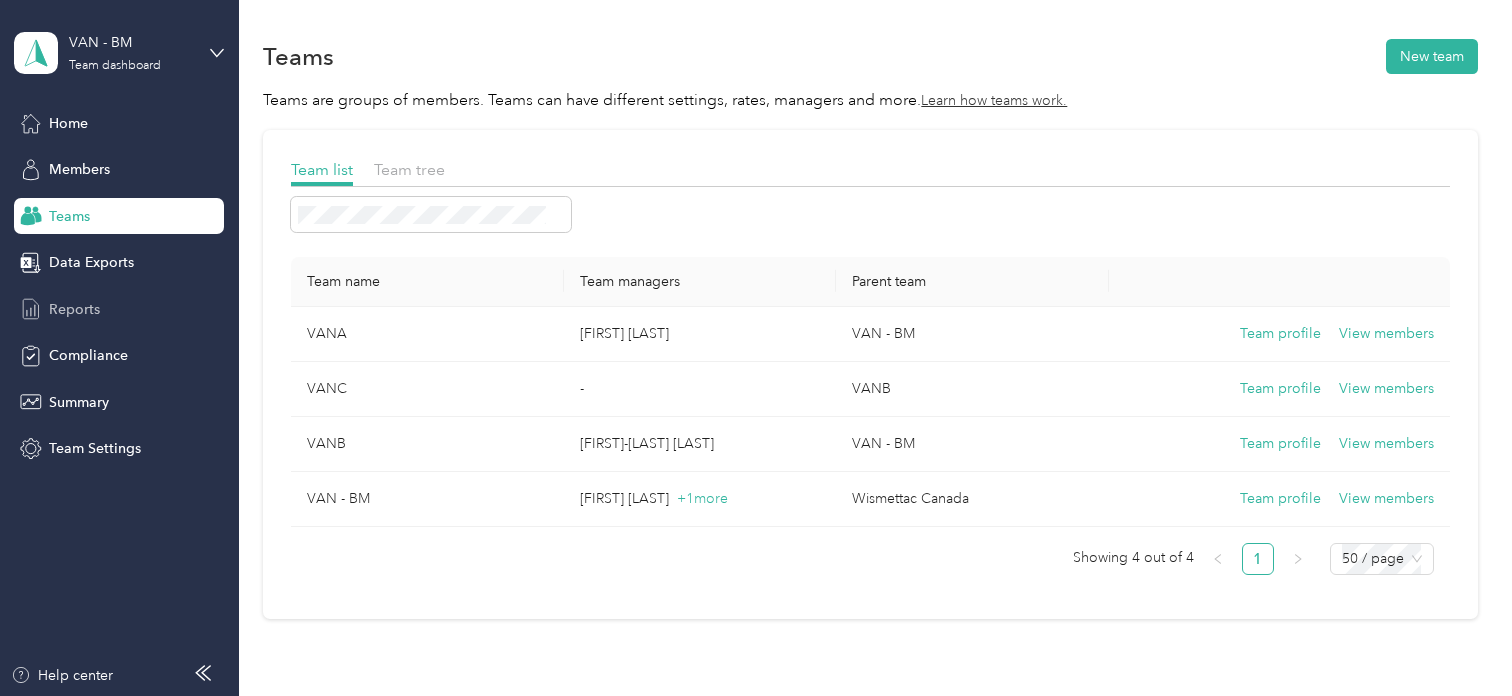 click on "Reports" at bounding box center [74, 309] 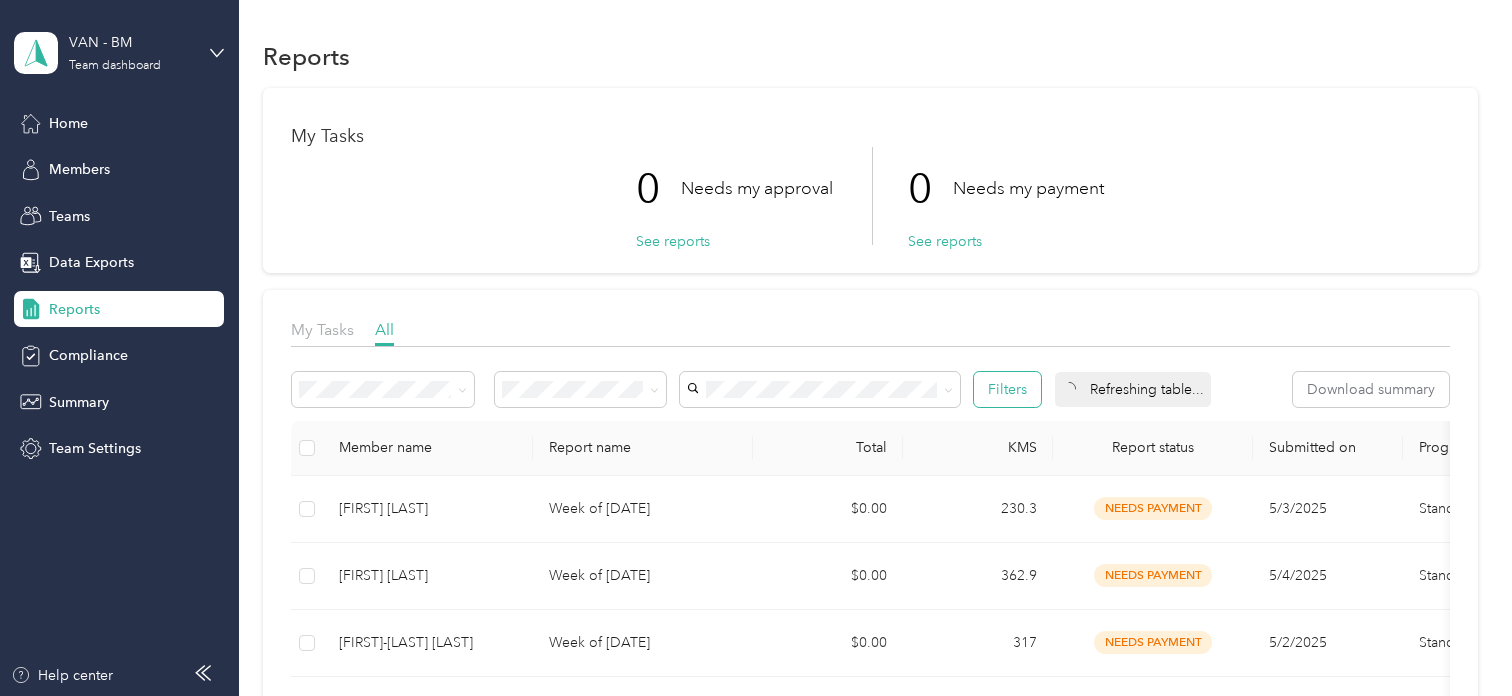 click on "Filters" at bounding box center (1007, 389) 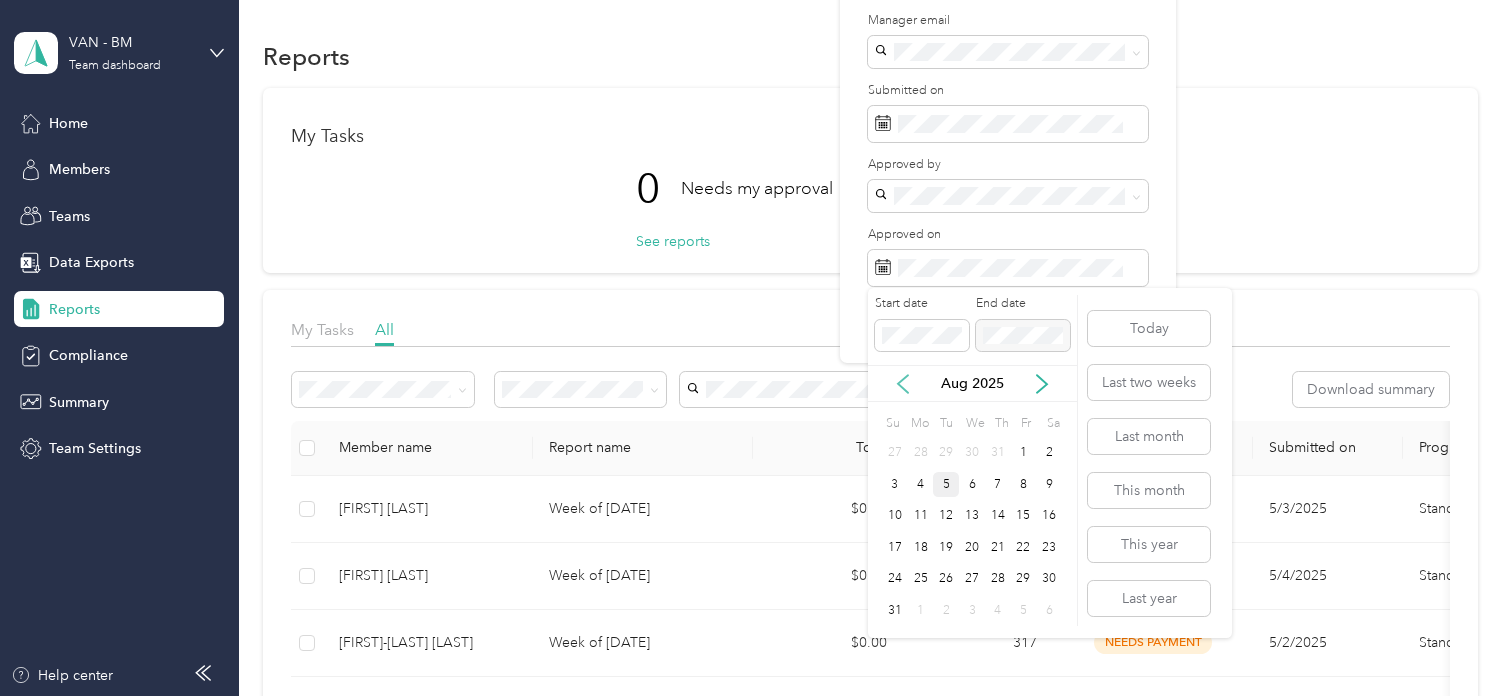 click 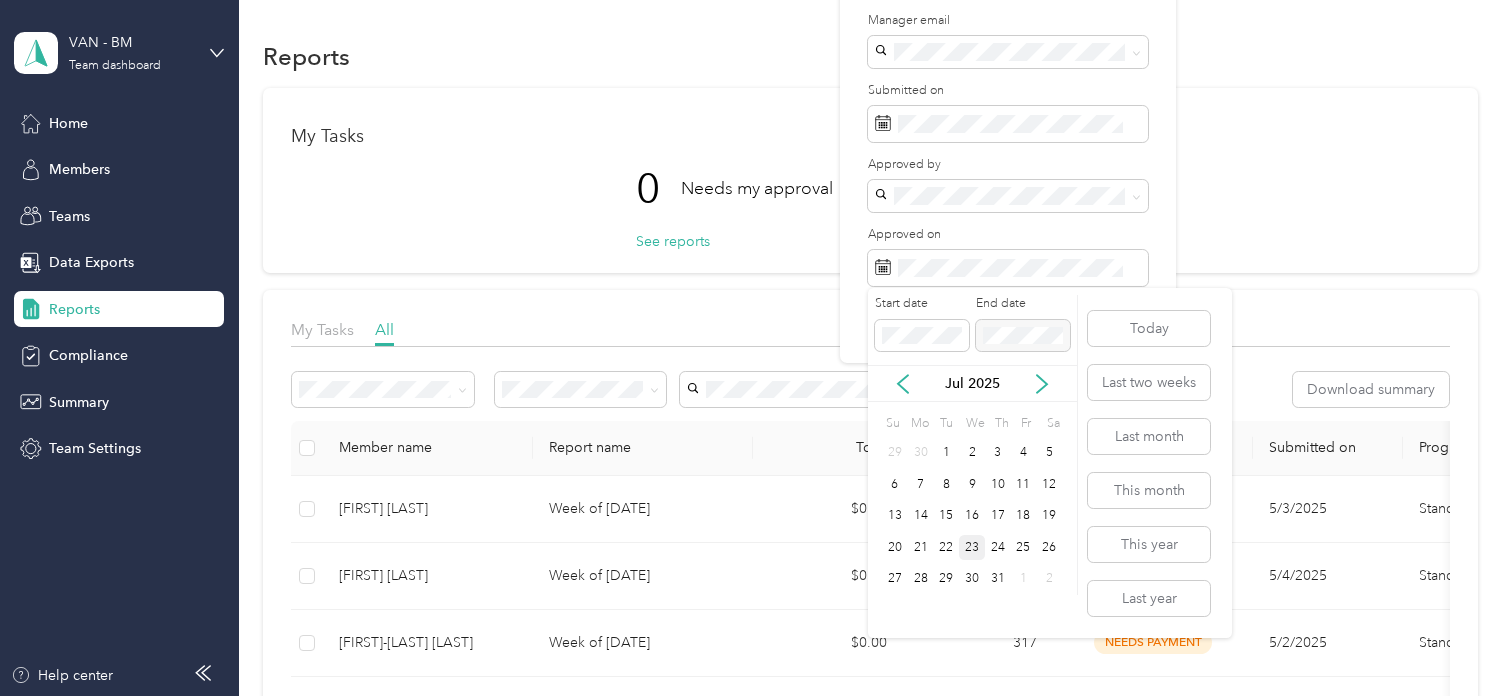 drag, startPoint x: 965, startPoint y: 575, endPoint x: 974, endPoint y: 559, distance: 18.35756 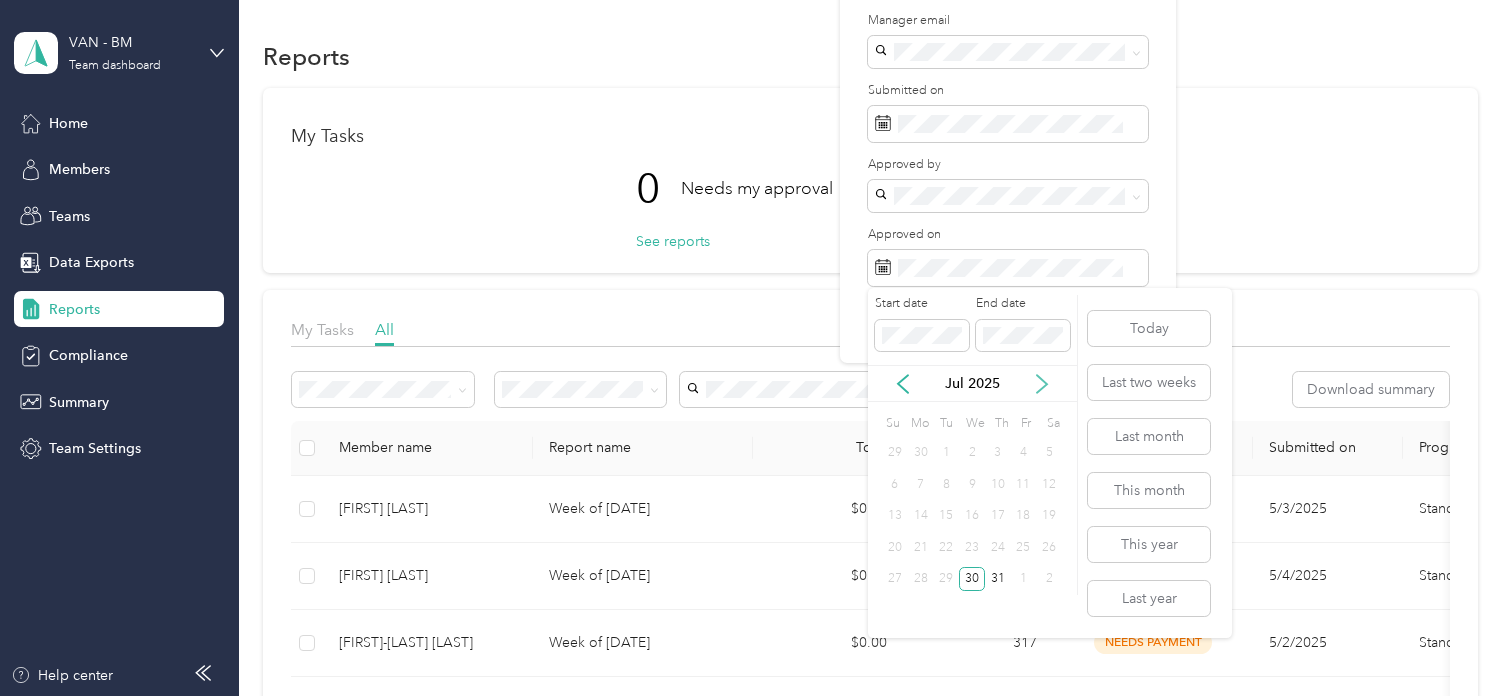 click 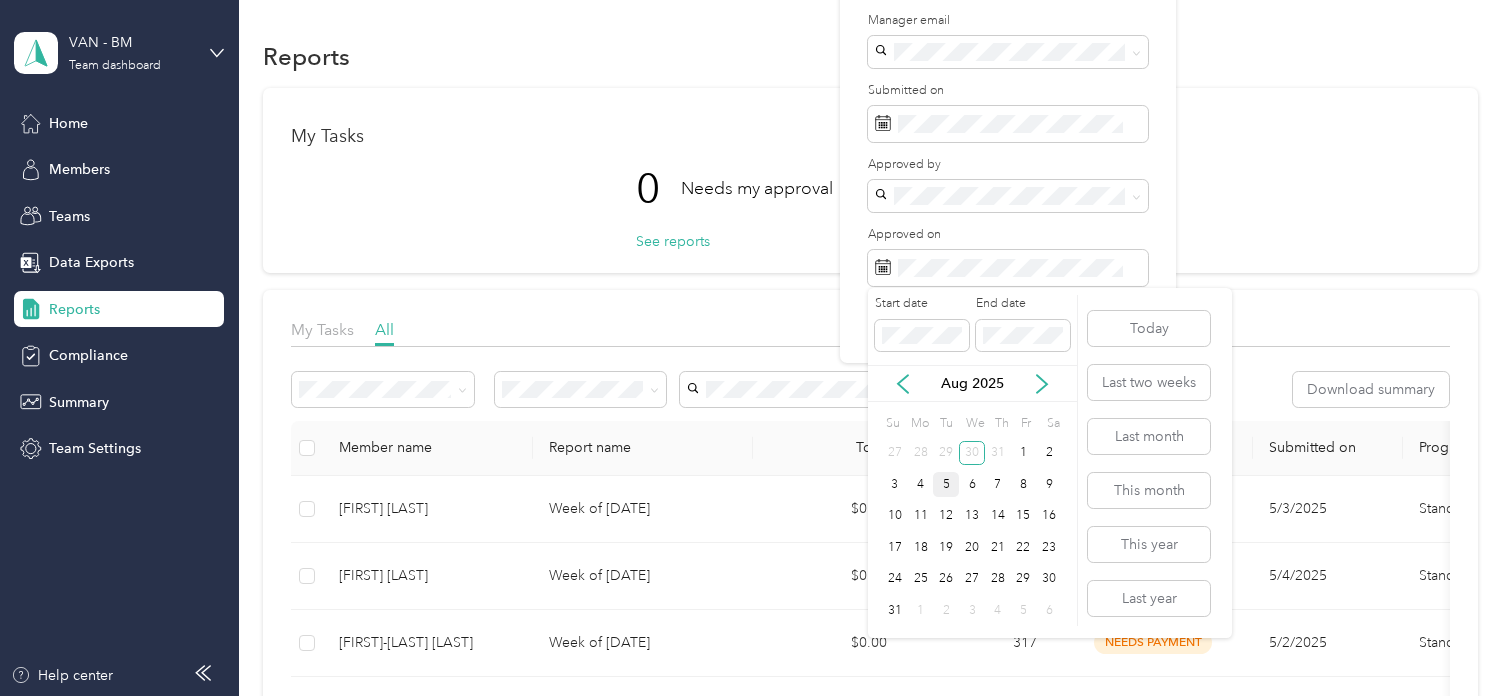 click on "5" at bounding box center (946, 484) 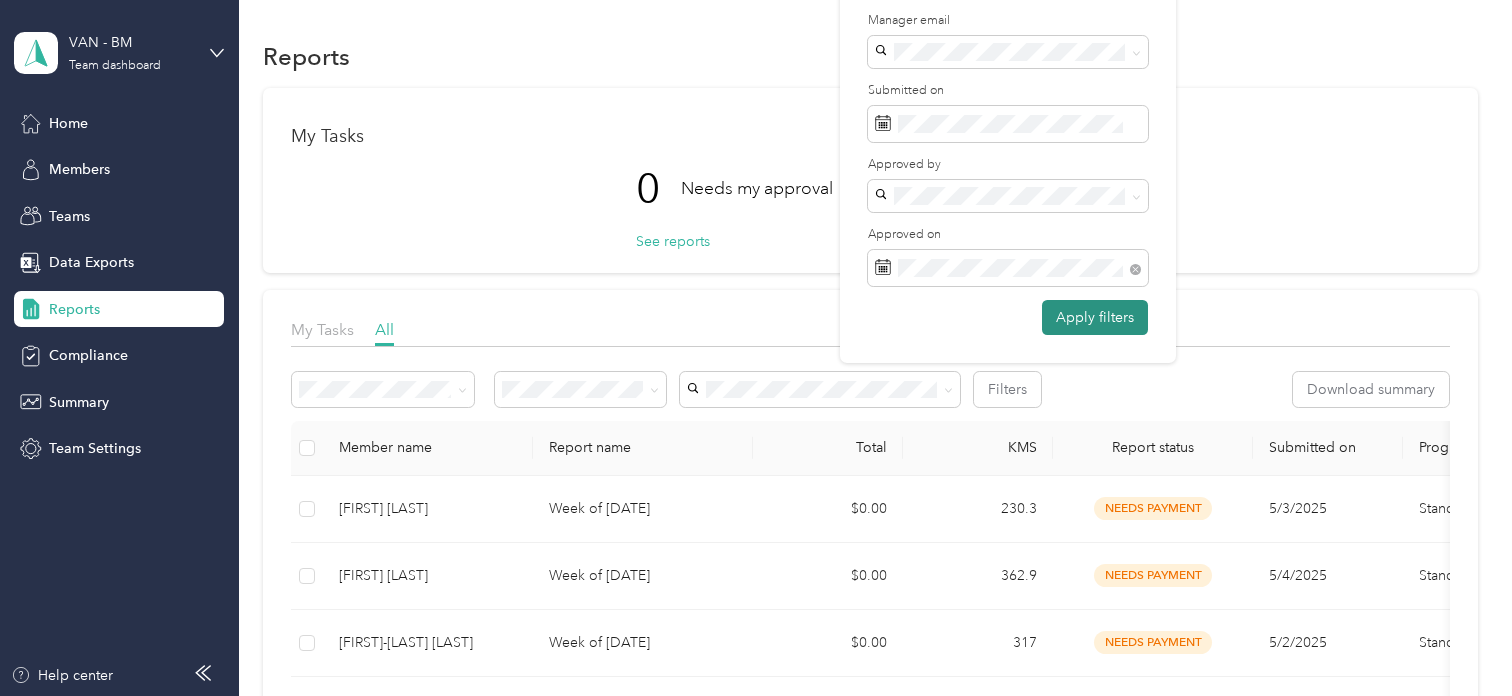 click on "Apply filters" at bounding box center [1095, 317] 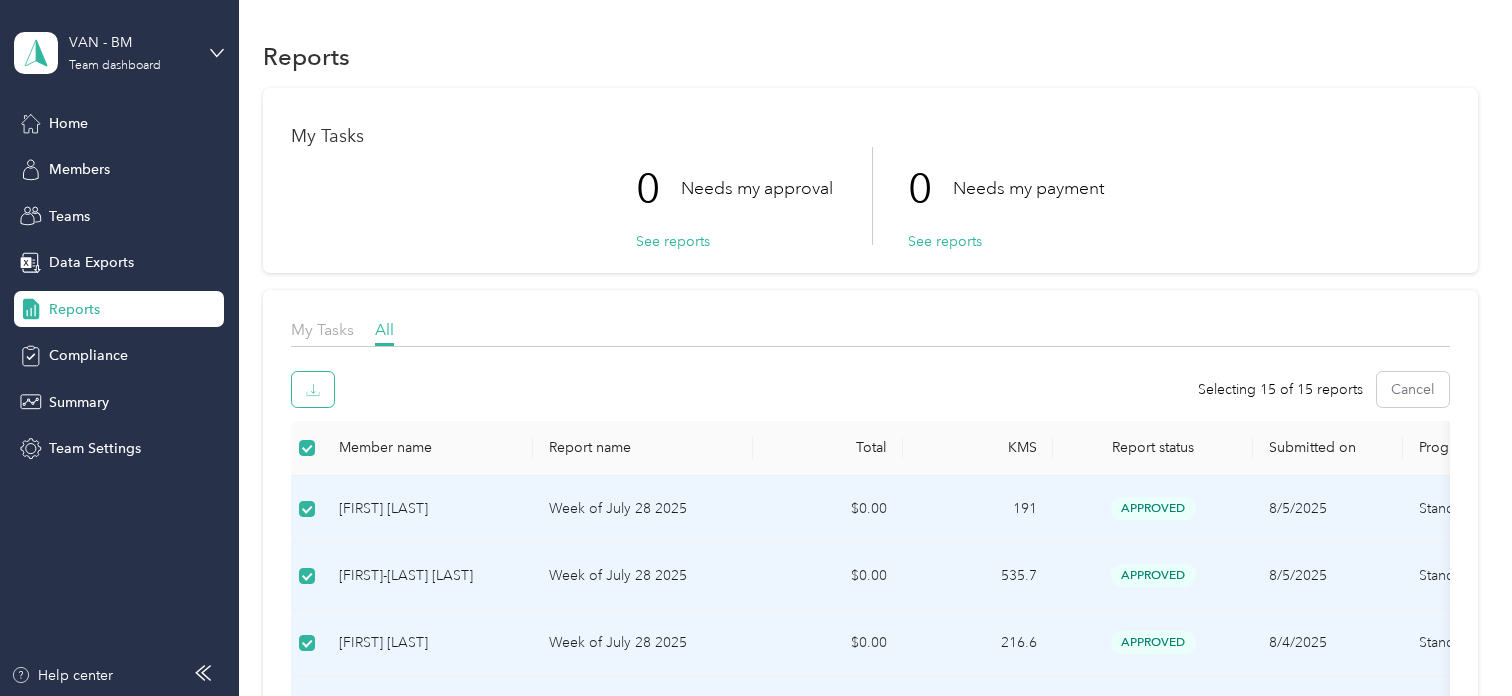 click 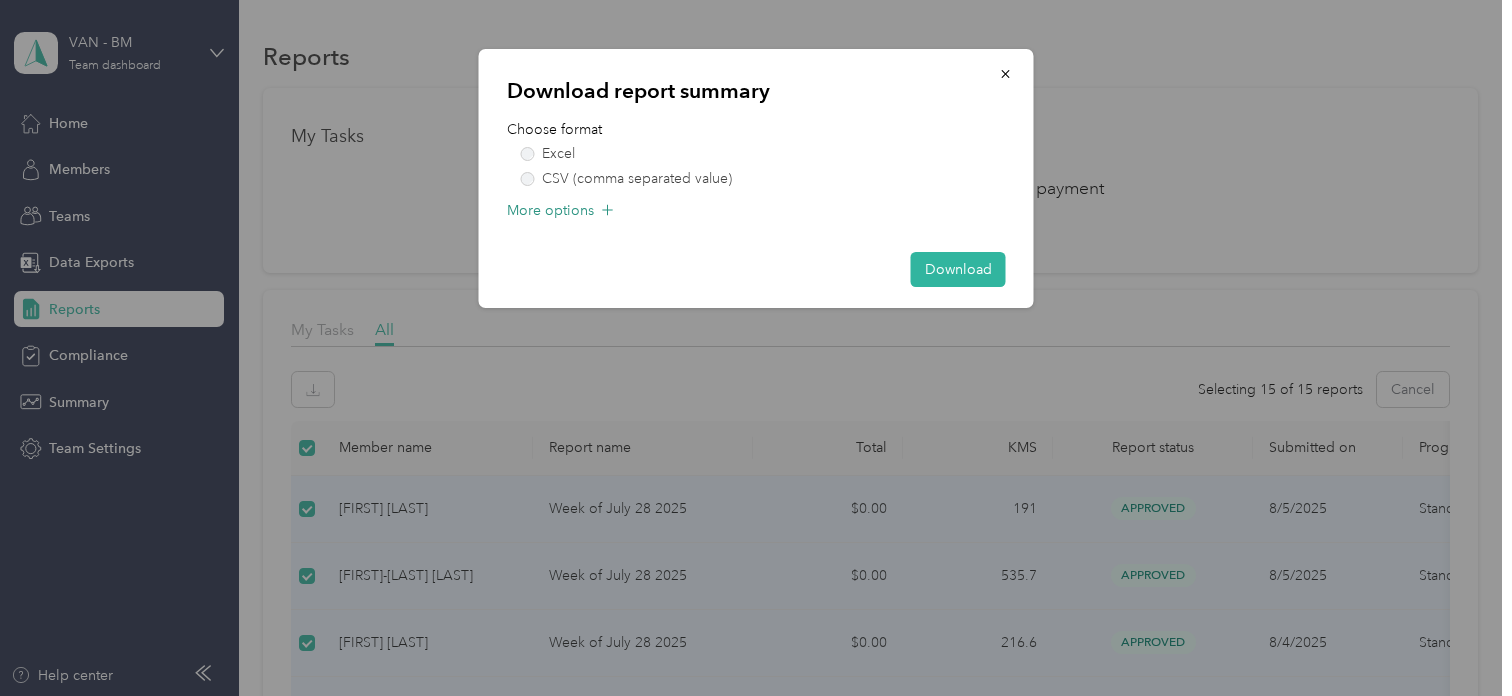 click on "More options" at bounding box center [550, 210] 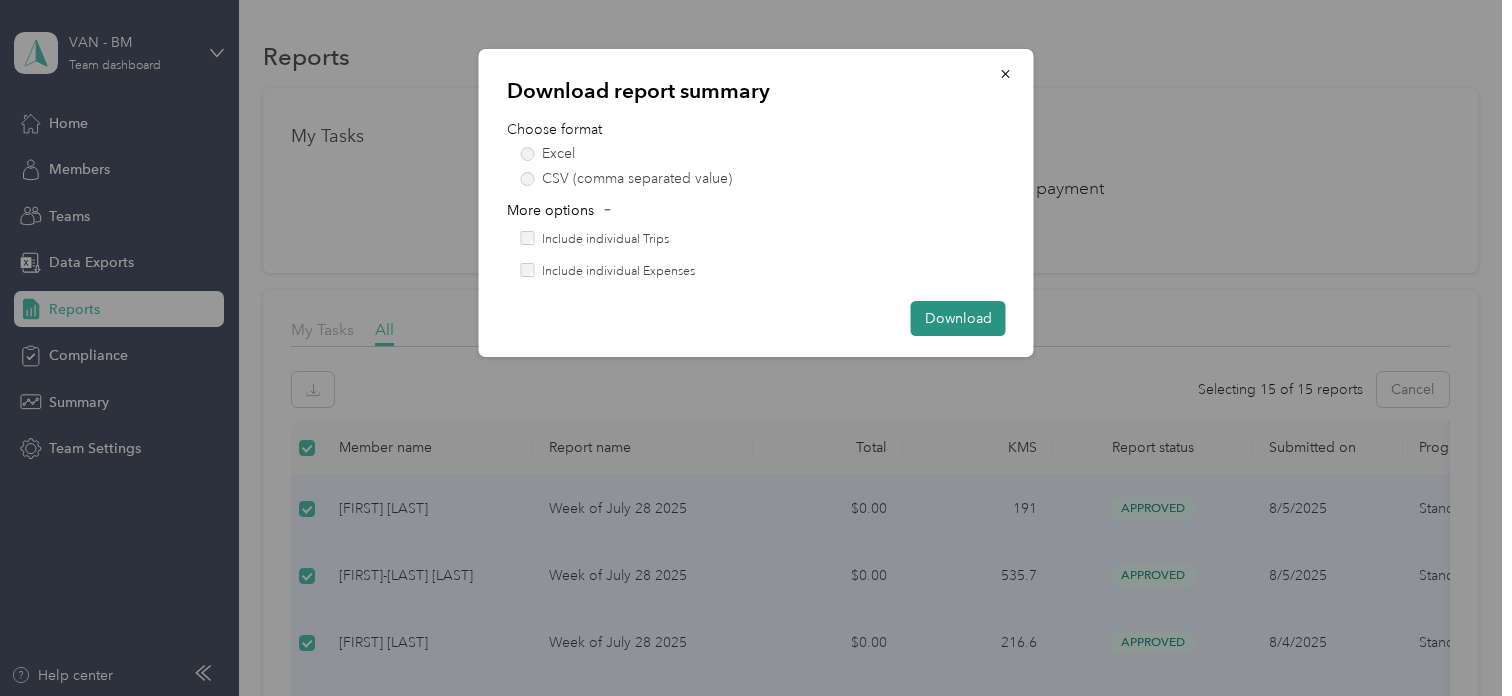 click on "Download" at bounding box center (958, 318) 